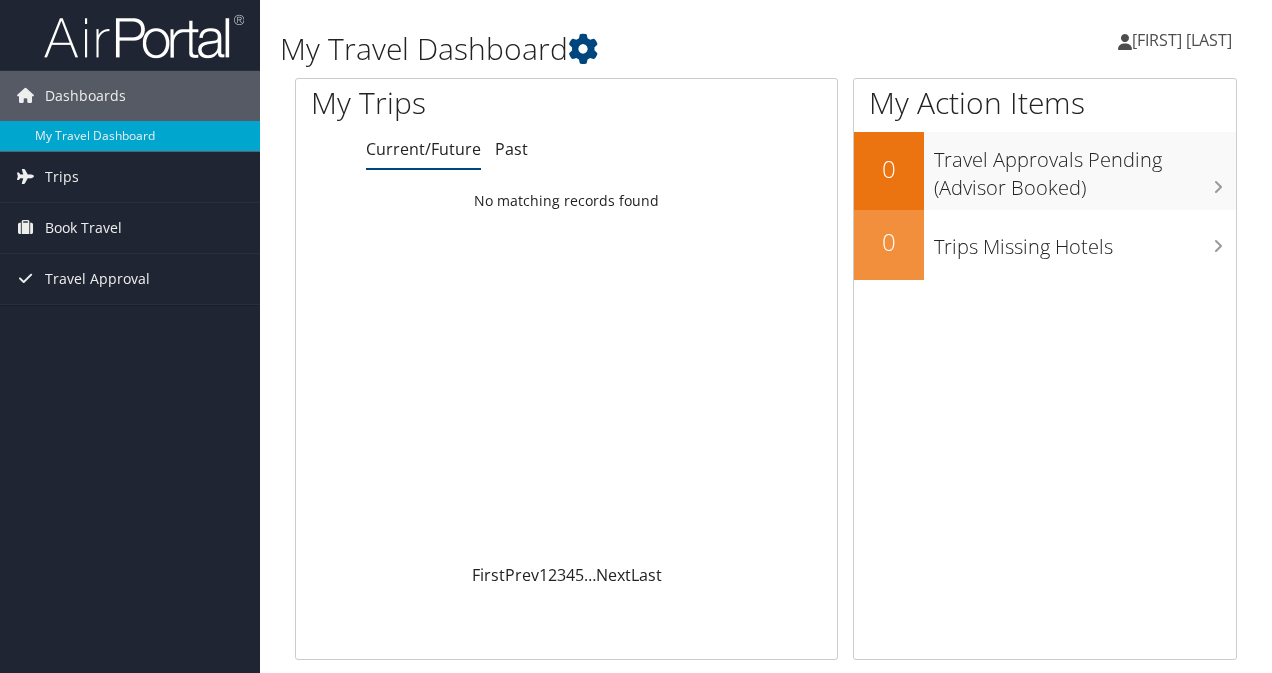 scroll, scrollTop: 0, scrollLeft: 0, axis: both 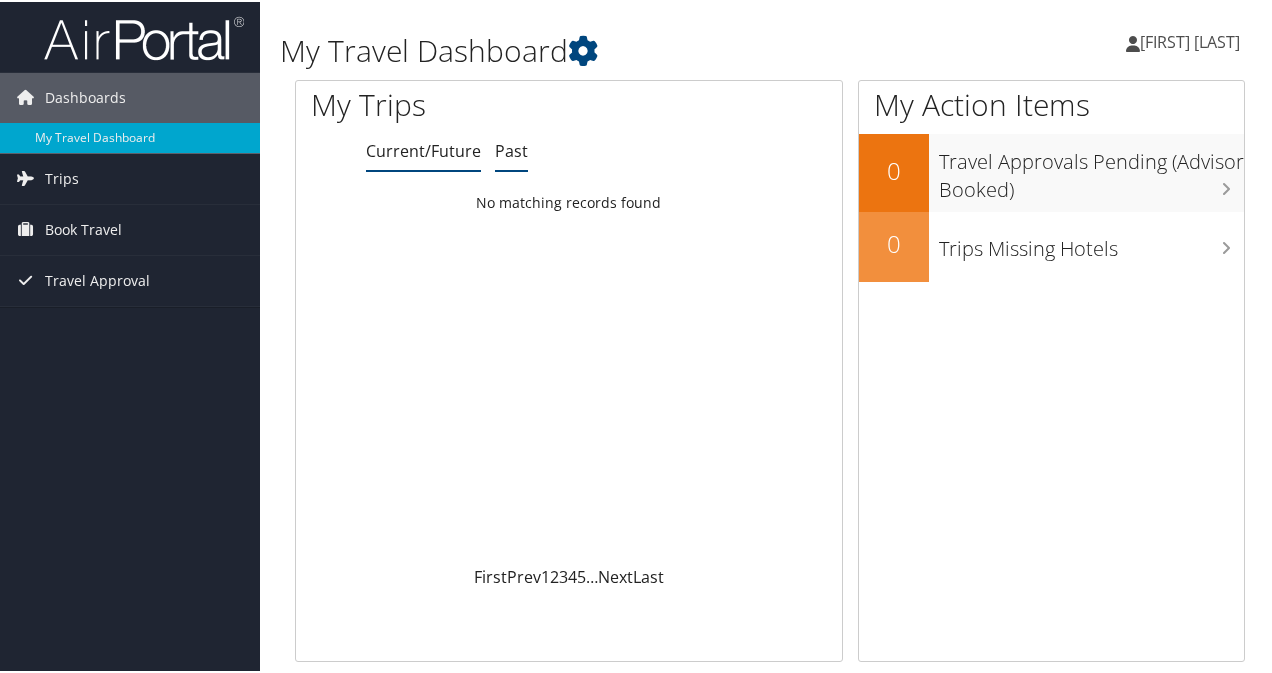 click on "Past" at bounding box center [511, 149] 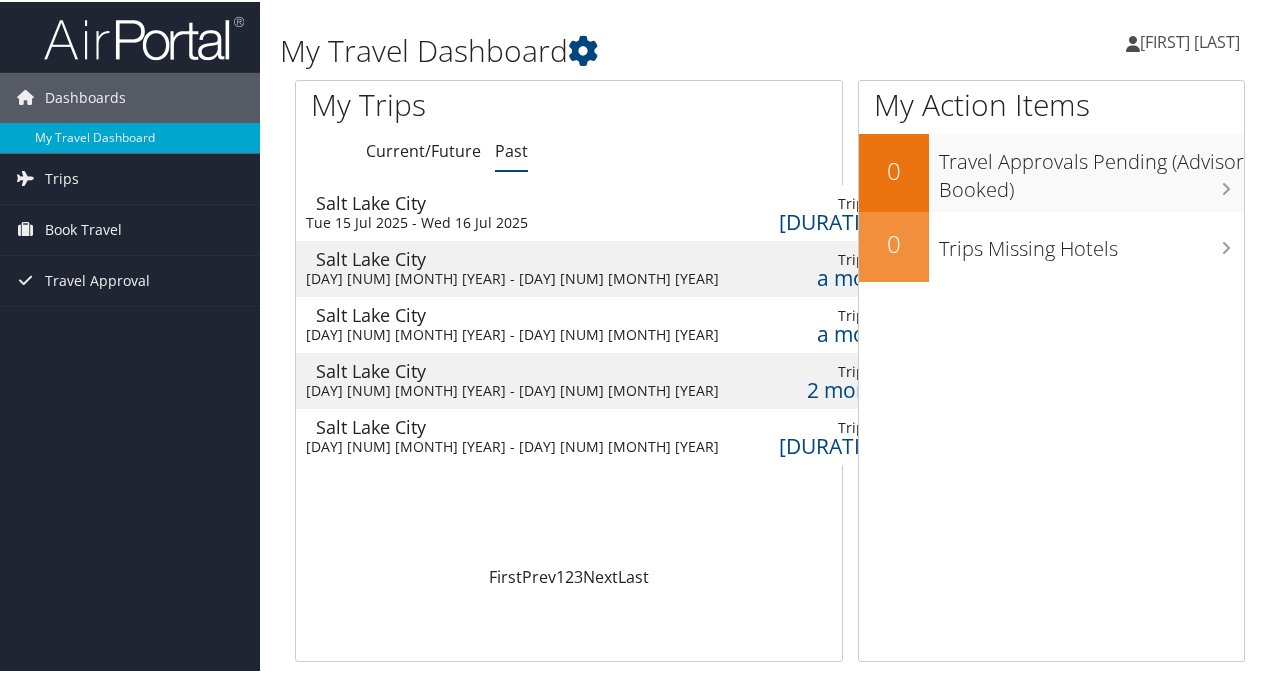 click at bounding box center (759, 211) 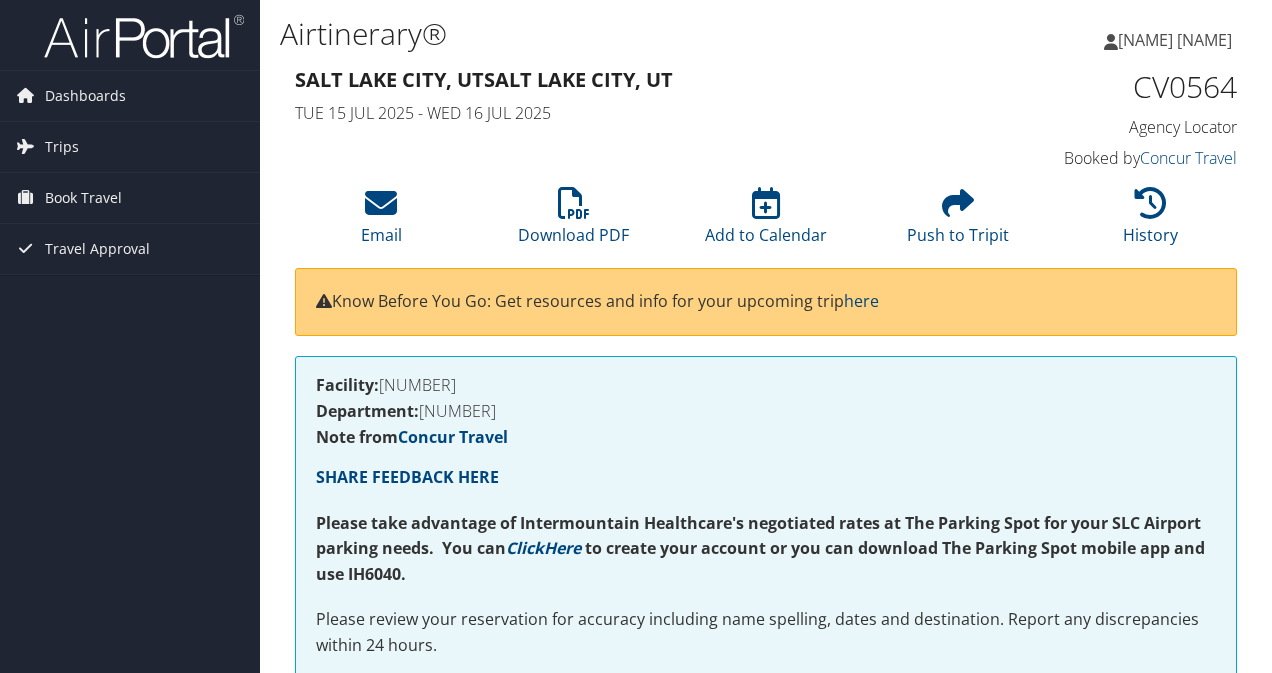 scroll, scrollTop: 0, scrollLeft: 0, axis: both 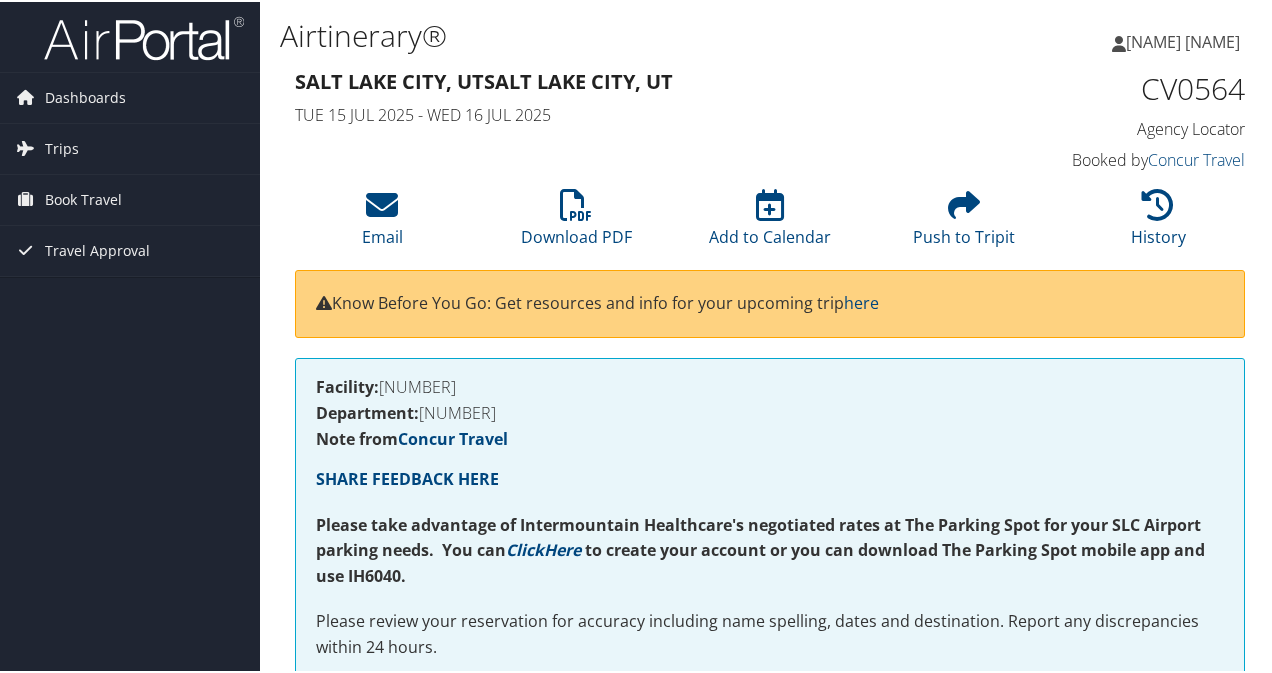click on "[LAST] [LAST]" at bounding box center (1183, 40) 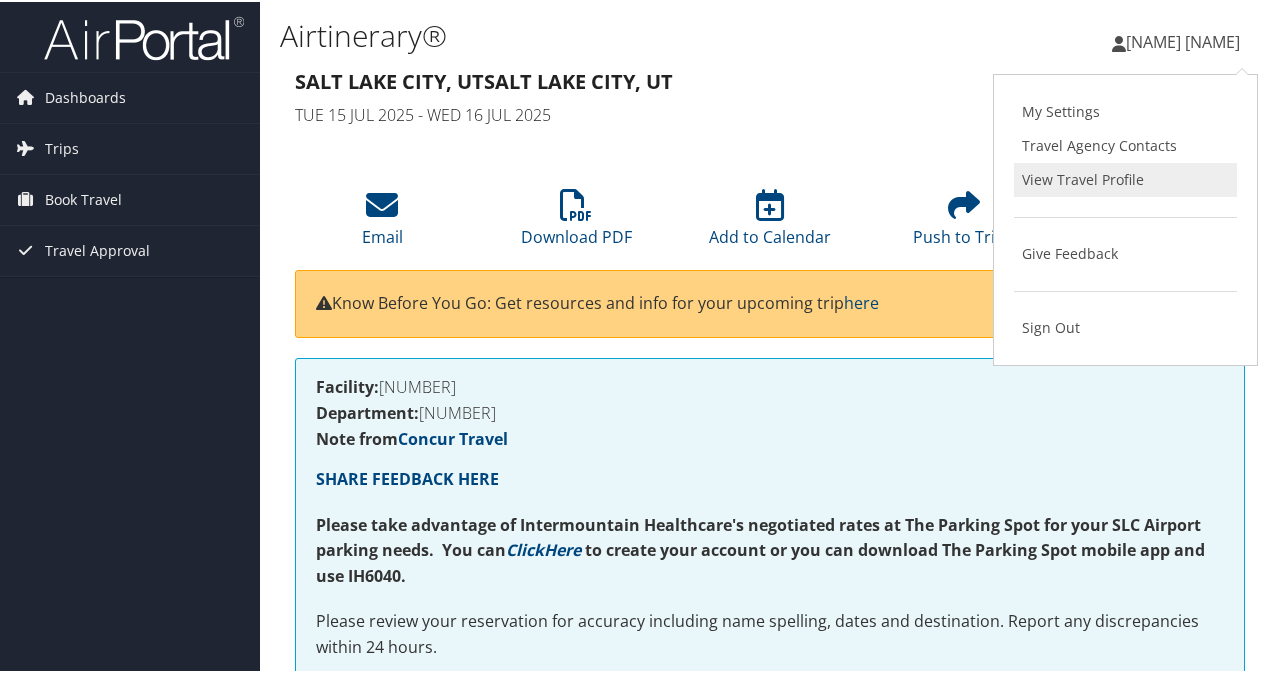 click on "View Travel Profile" at bounding box center (1125, 178) 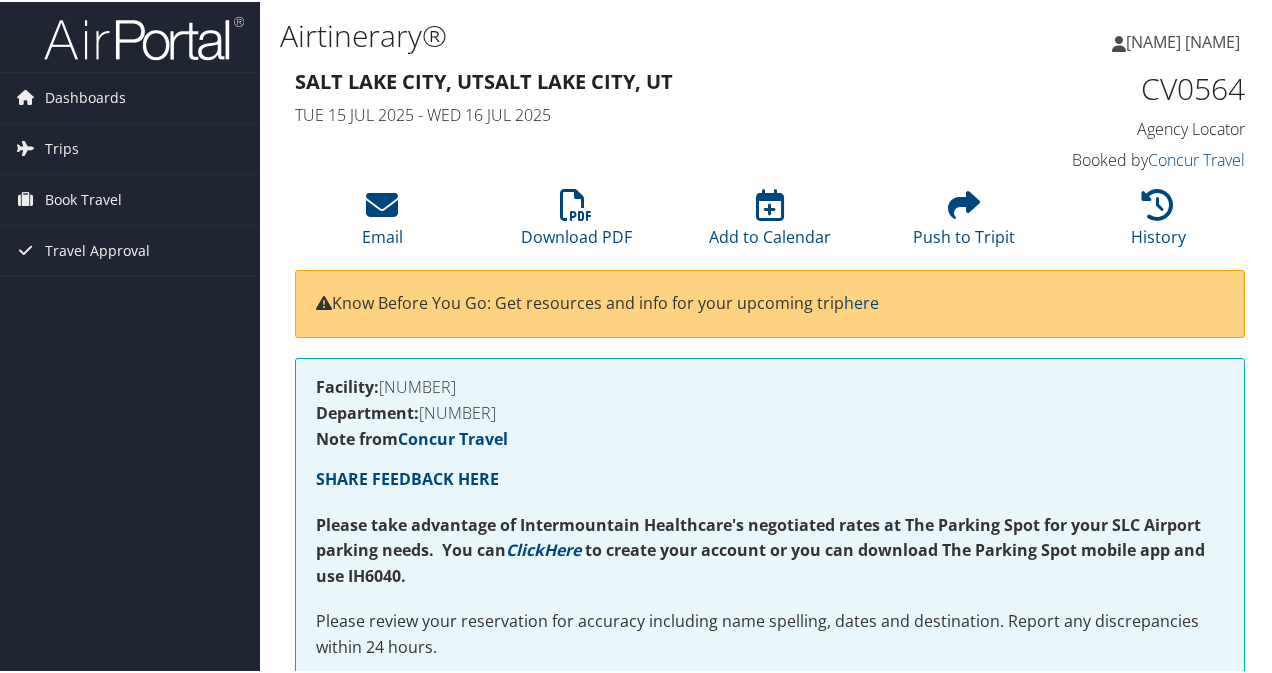 drag, startPoint x: 1190, startPoint y: 45, endPoint x: 1193, endPoint y: 57, distance: 12.369317 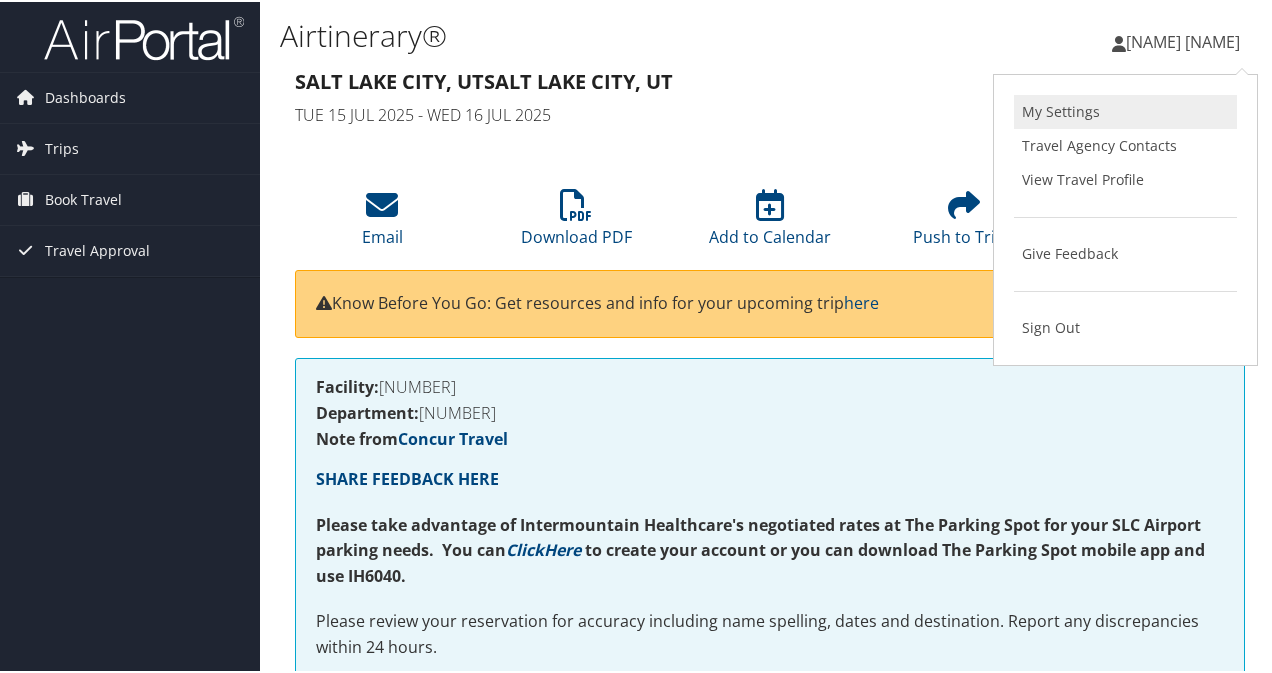 click on "My Settings" at bounding box center (1125, 110) 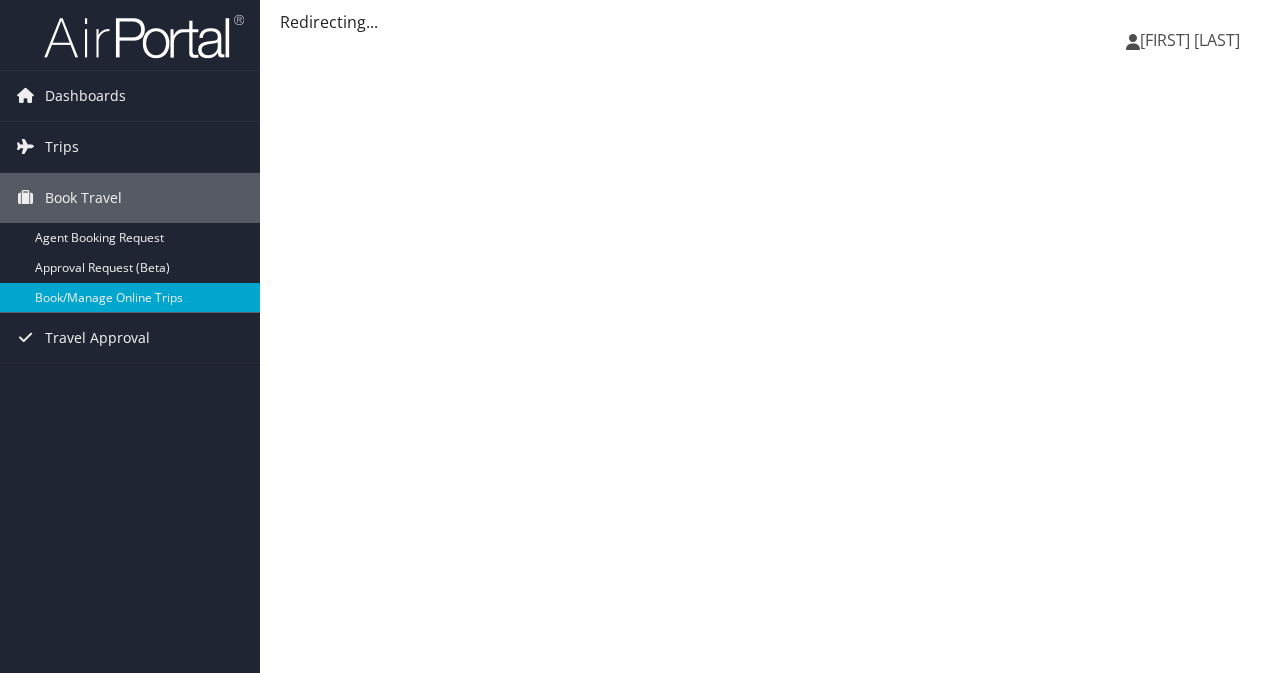 scroll, scrollTop: 0, scrollLeft: 0, axis: both 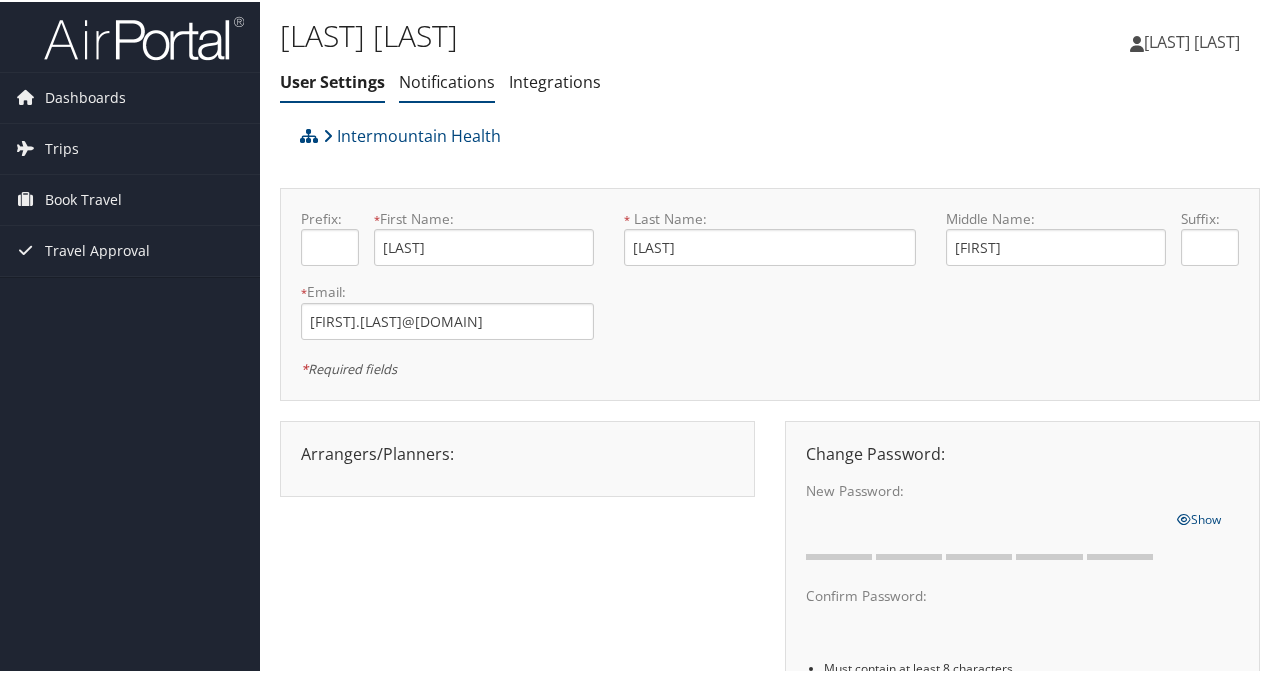 click on "Notifications" at bounding box center [447, 80] 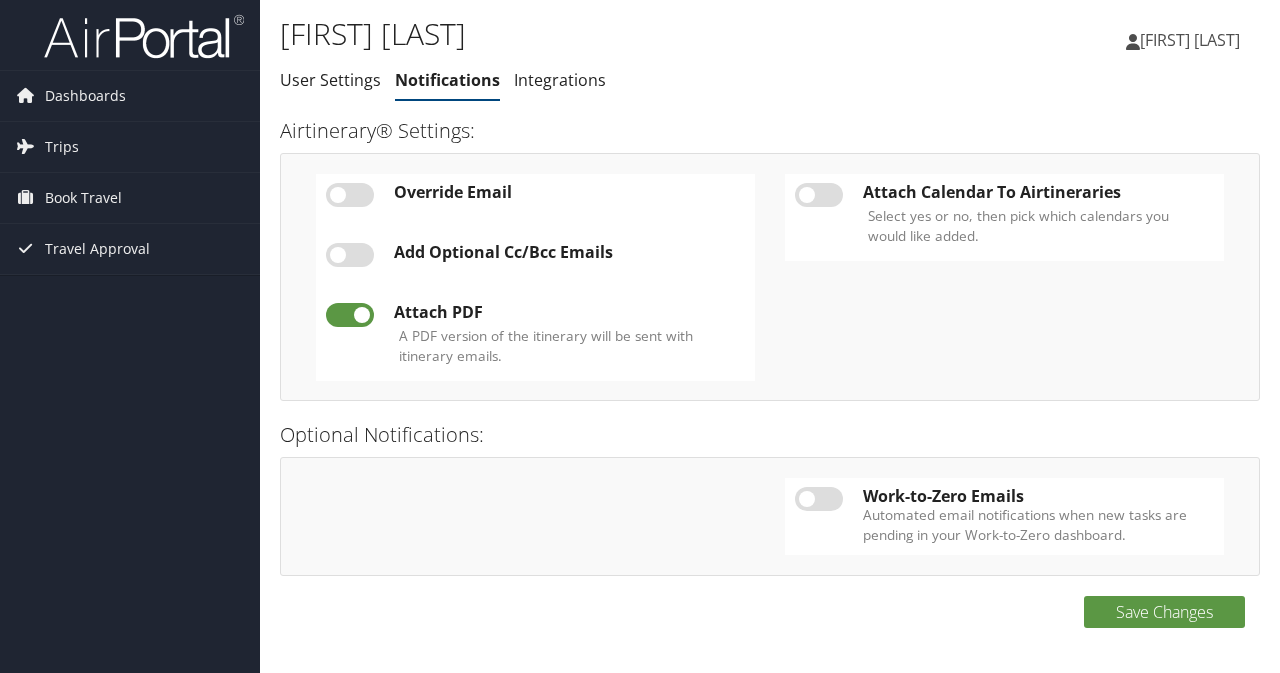 scroll, scrollTop: 0, scrollLeft: 0, axis: both 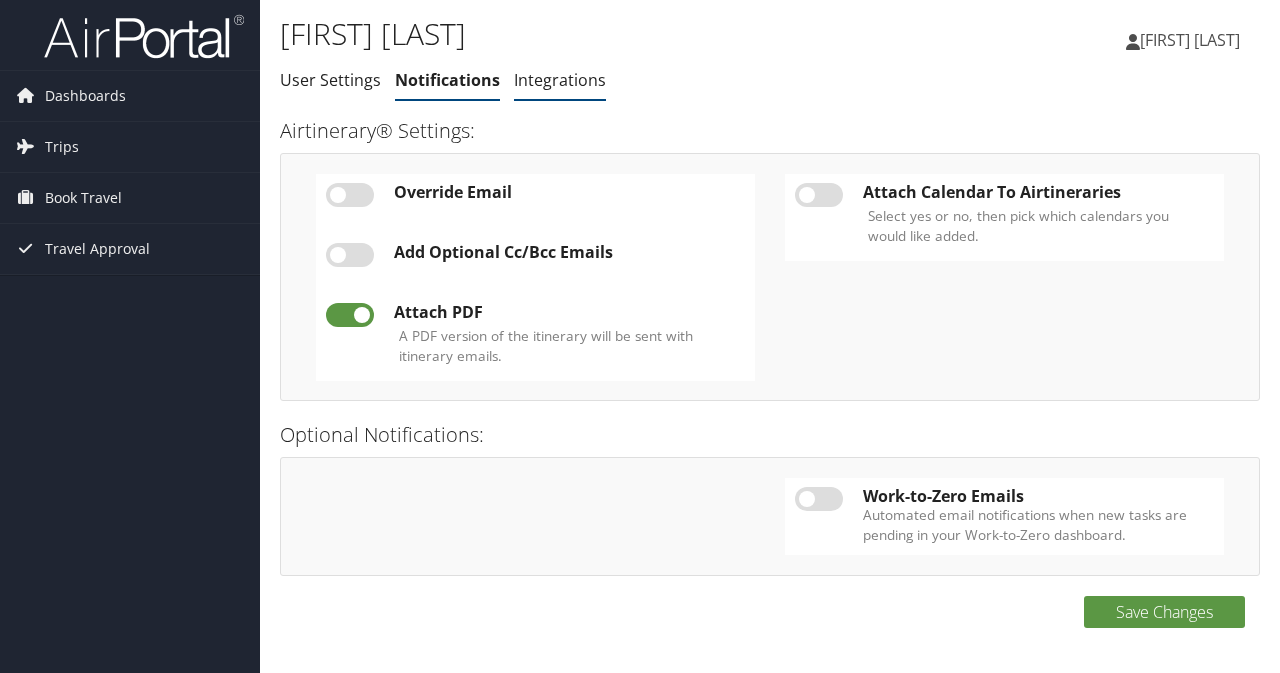 click on "Integrations" at bounding box center [560, 80] 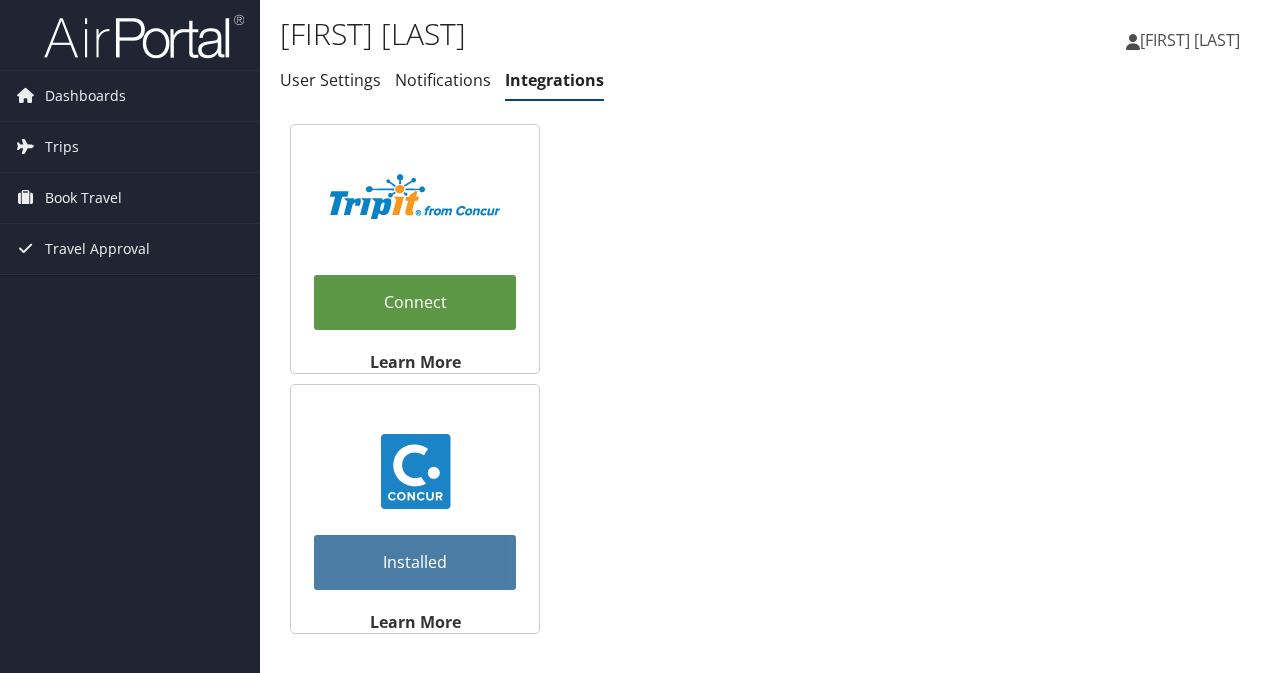 scroll, scrollTop: 0, scrollLeft: 0, axis: both 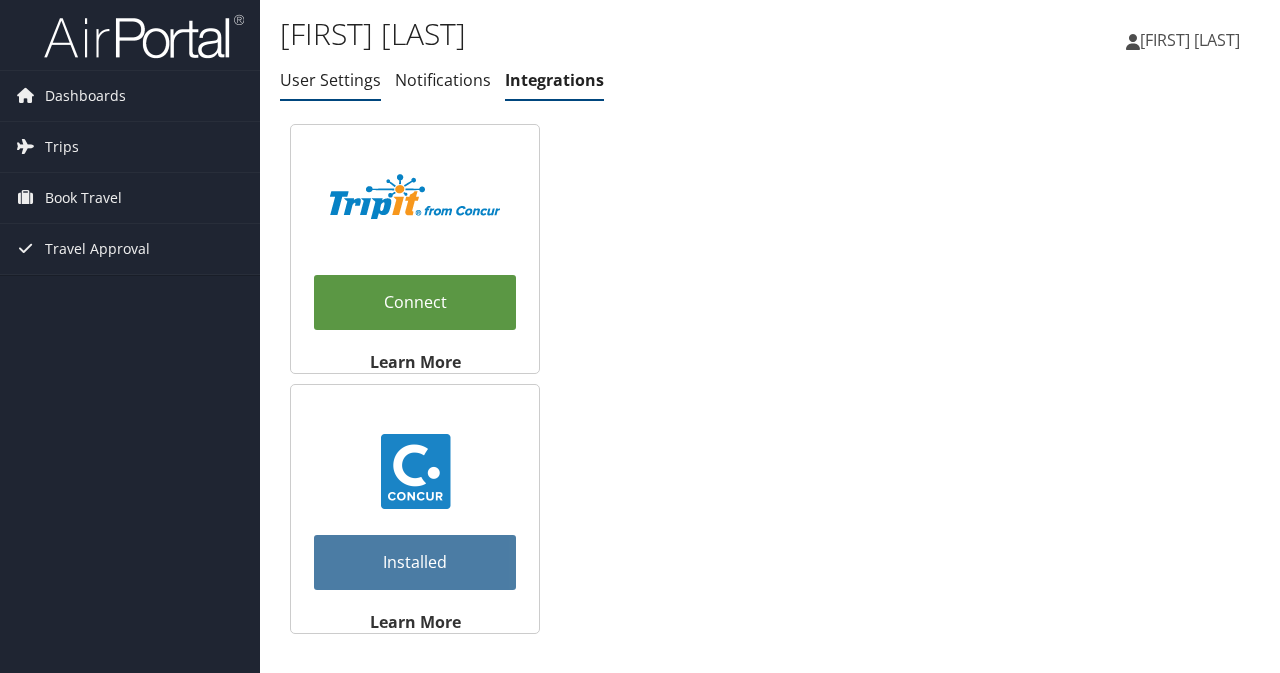click on "User Settings" at bounding box center [330, 80] 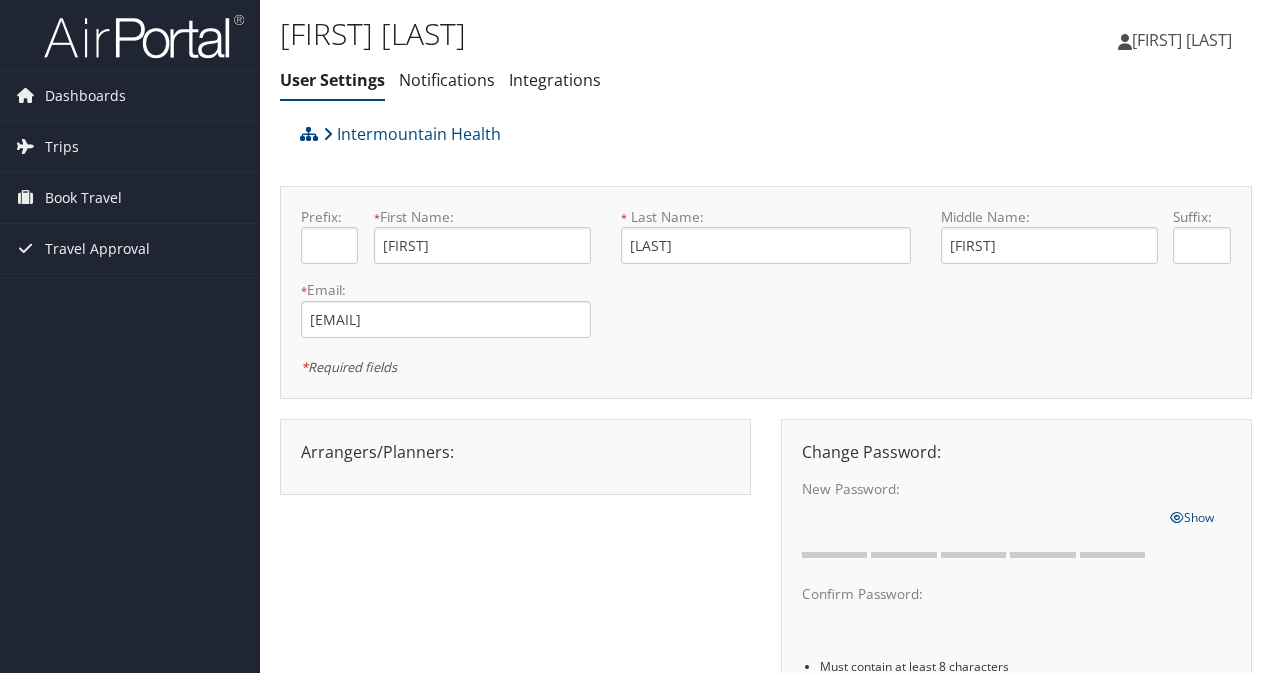 scroll, scrollTop: 0, scrollLeft: 0, axis: both 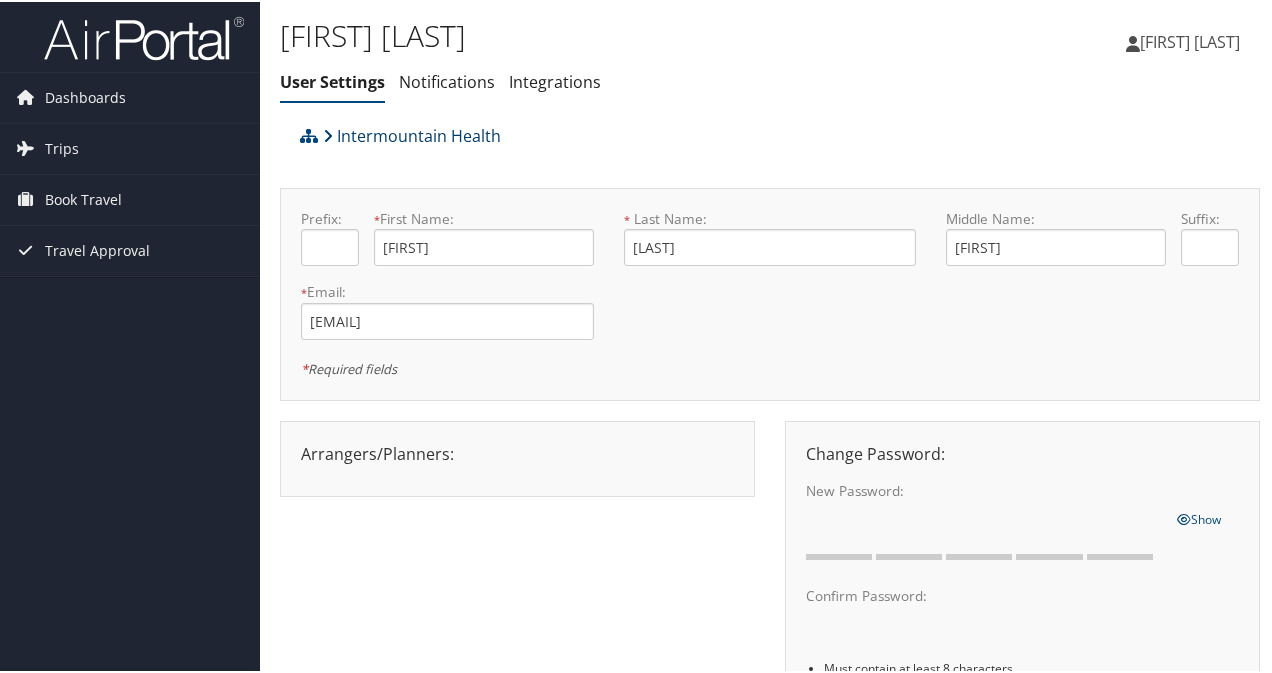 click on "Intermountain Health" at bounding box center (412, 134) 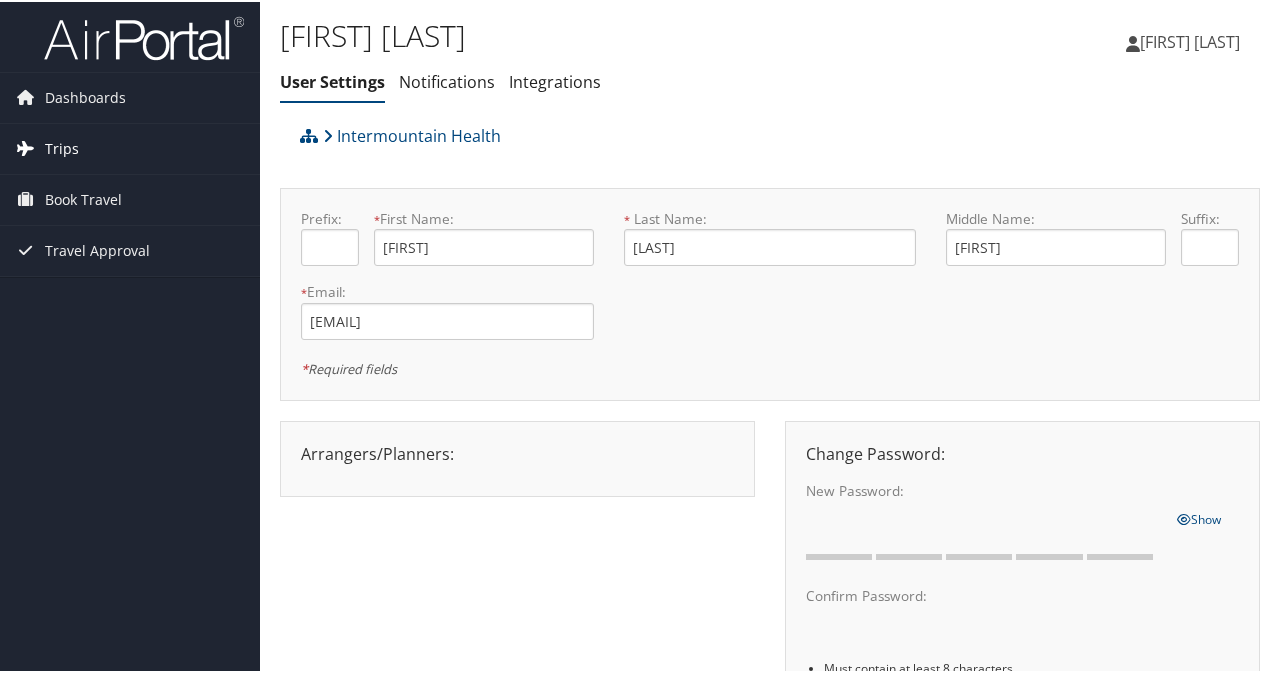 click on "Trips" at bounding box center (130, 147) 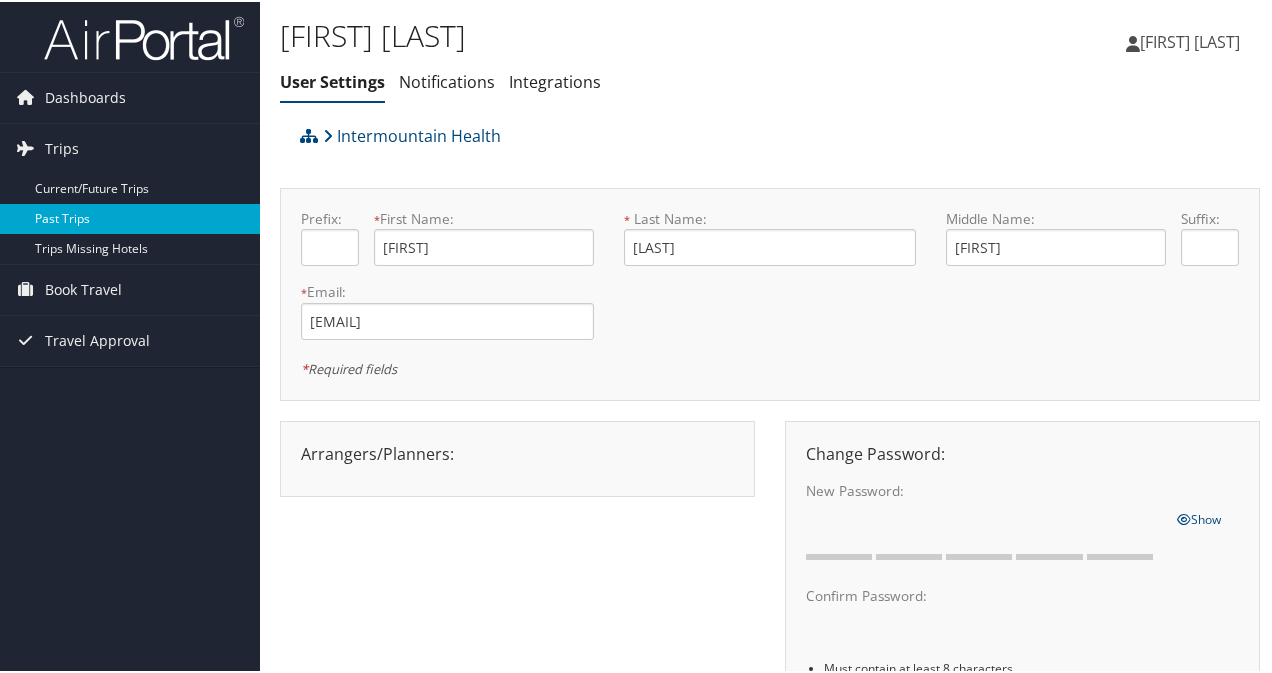 click on "Past Trips" at bounding box center [130, 217] 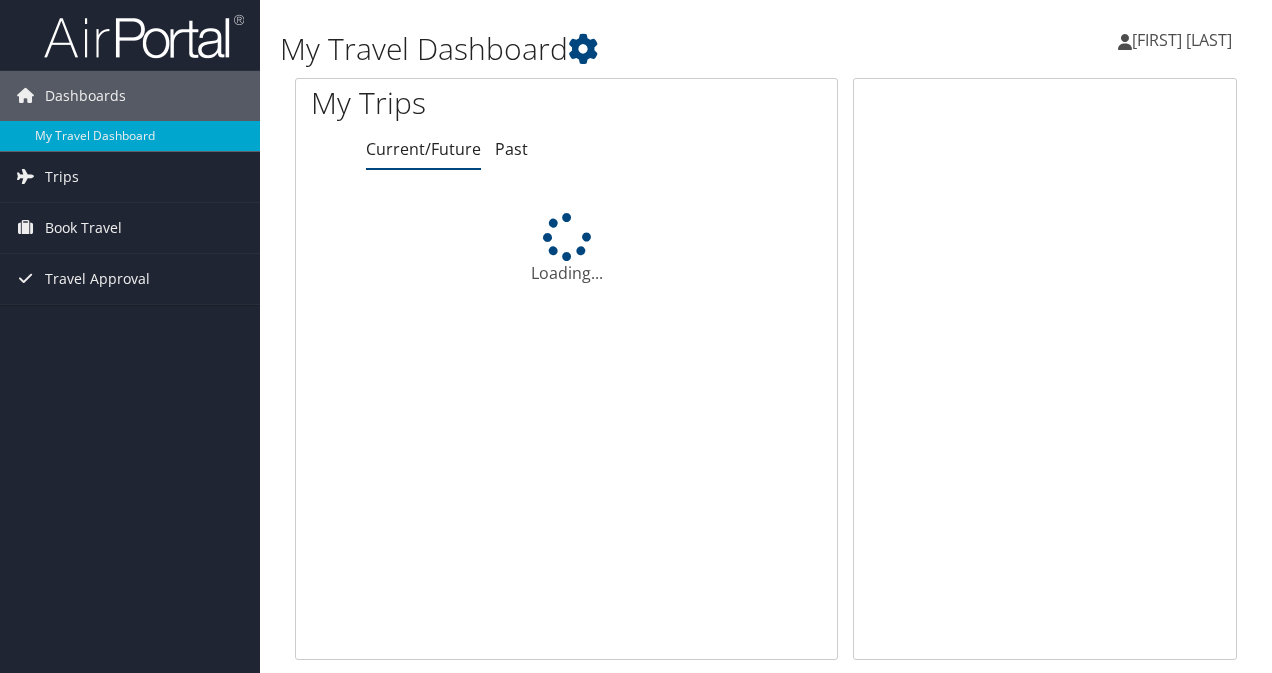 scroll, scrollTop: 0, scrollLeft: 0, axis: both 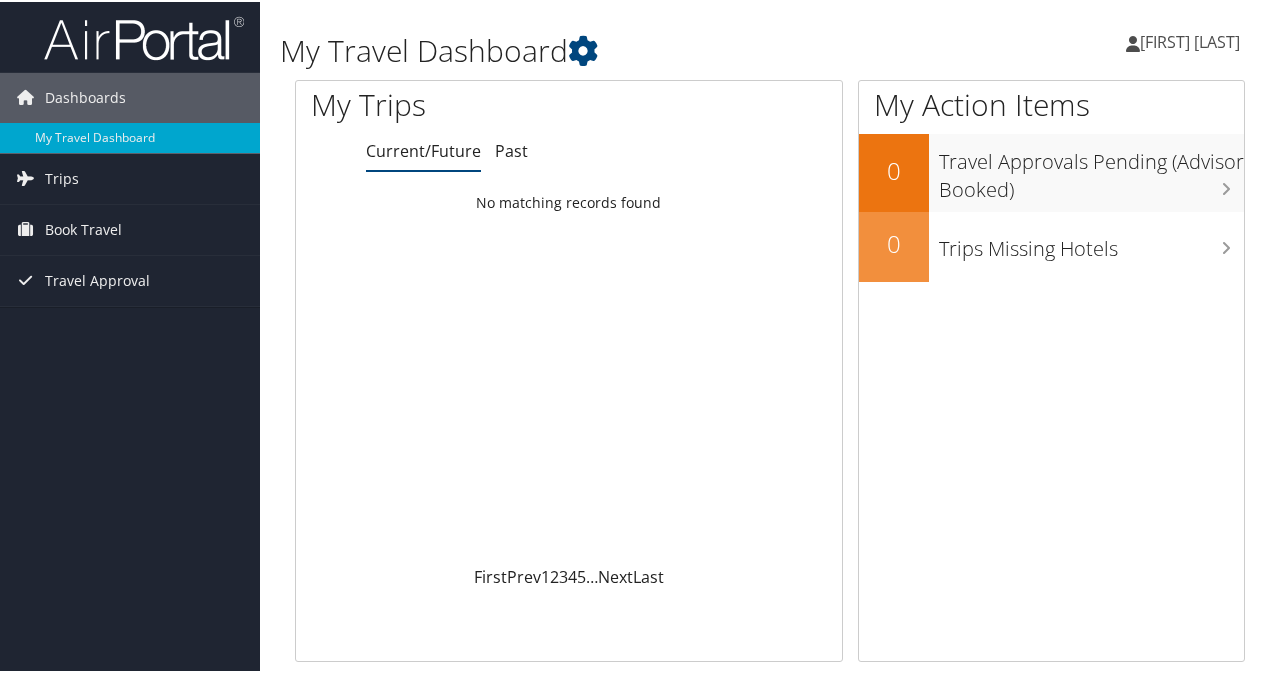 click on "[FIRST] [LAST]" at bounding box center [1190, 40] 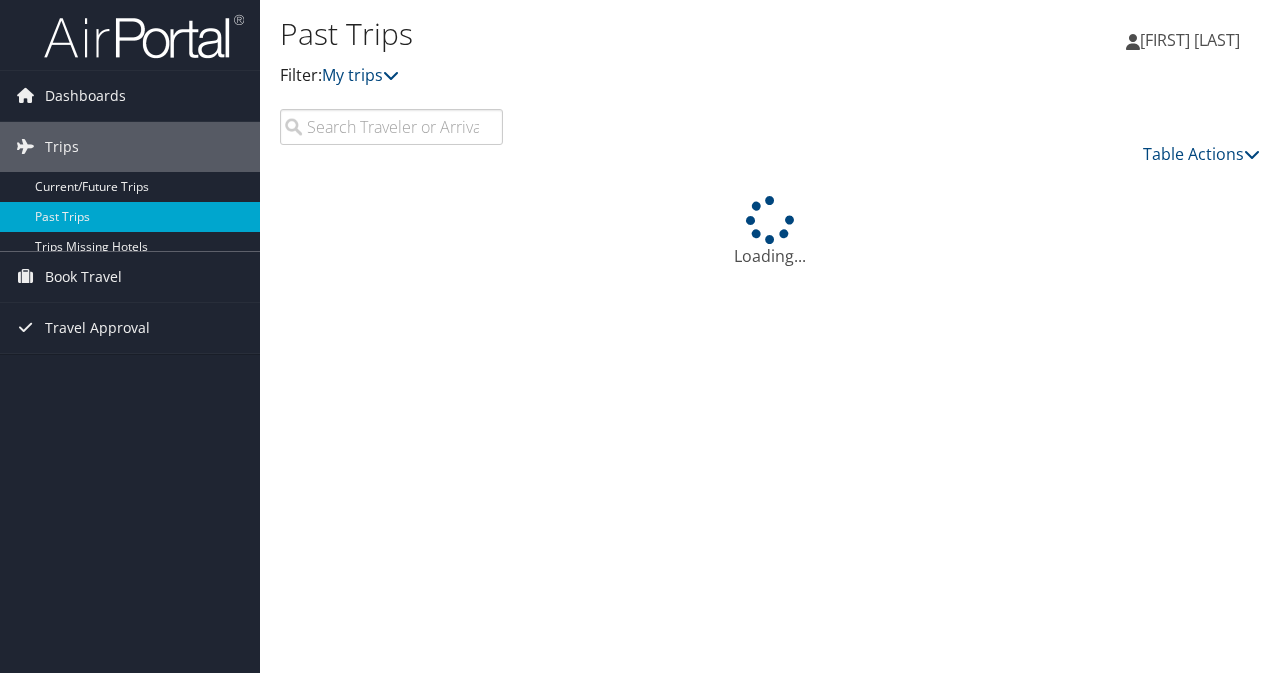 scroll, scrollTop: 0, scrollLeft: 0, axis: both 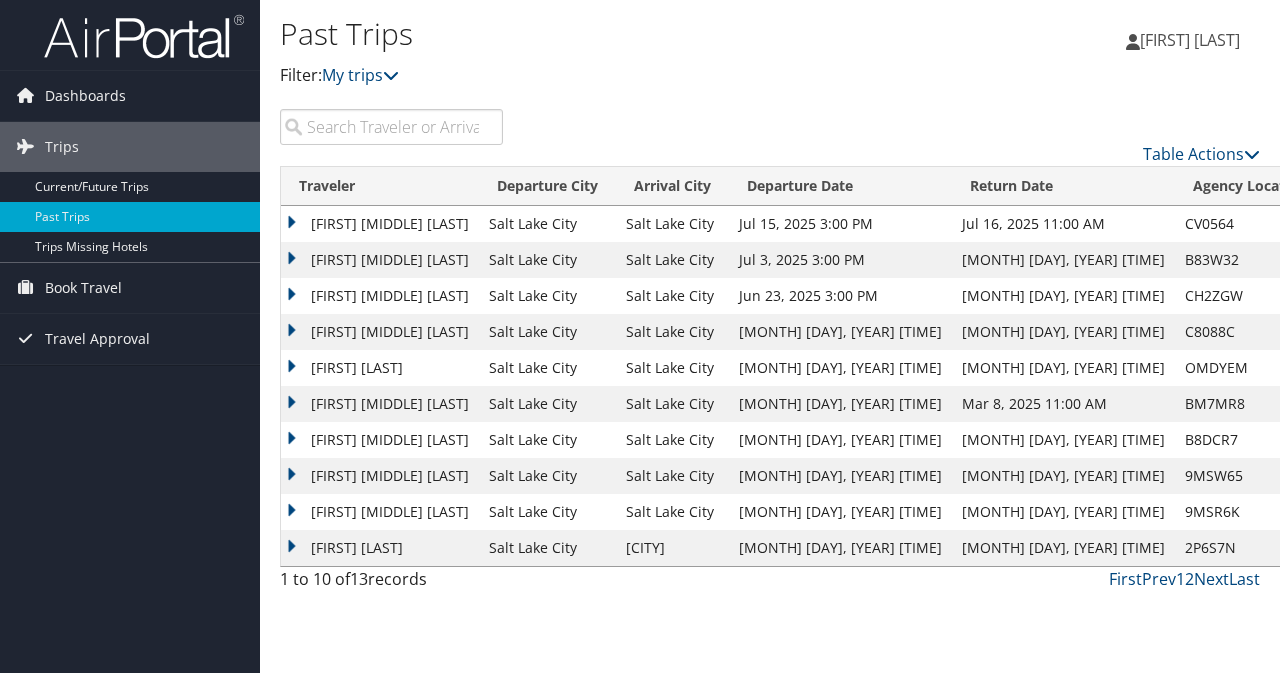 click on "[FIRST] [MIDDLE] [LAST]" at bounding box center (380, 224) 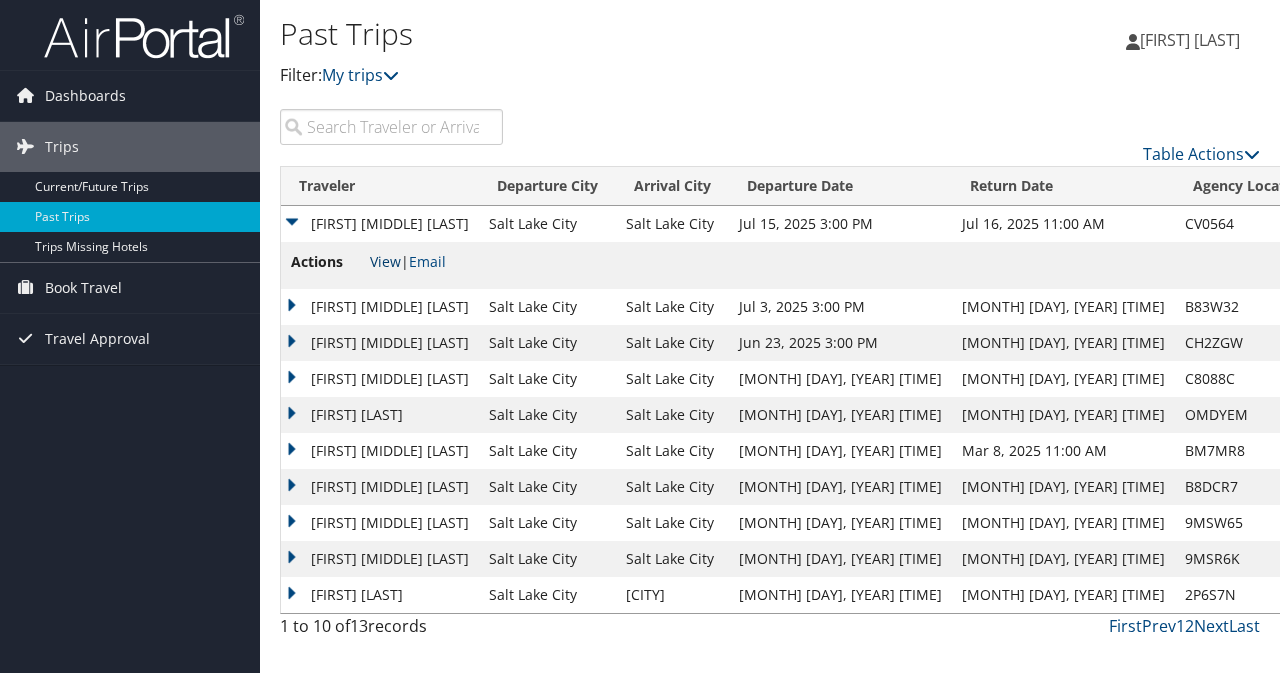 click on "View" at bounding box center [385, 261] 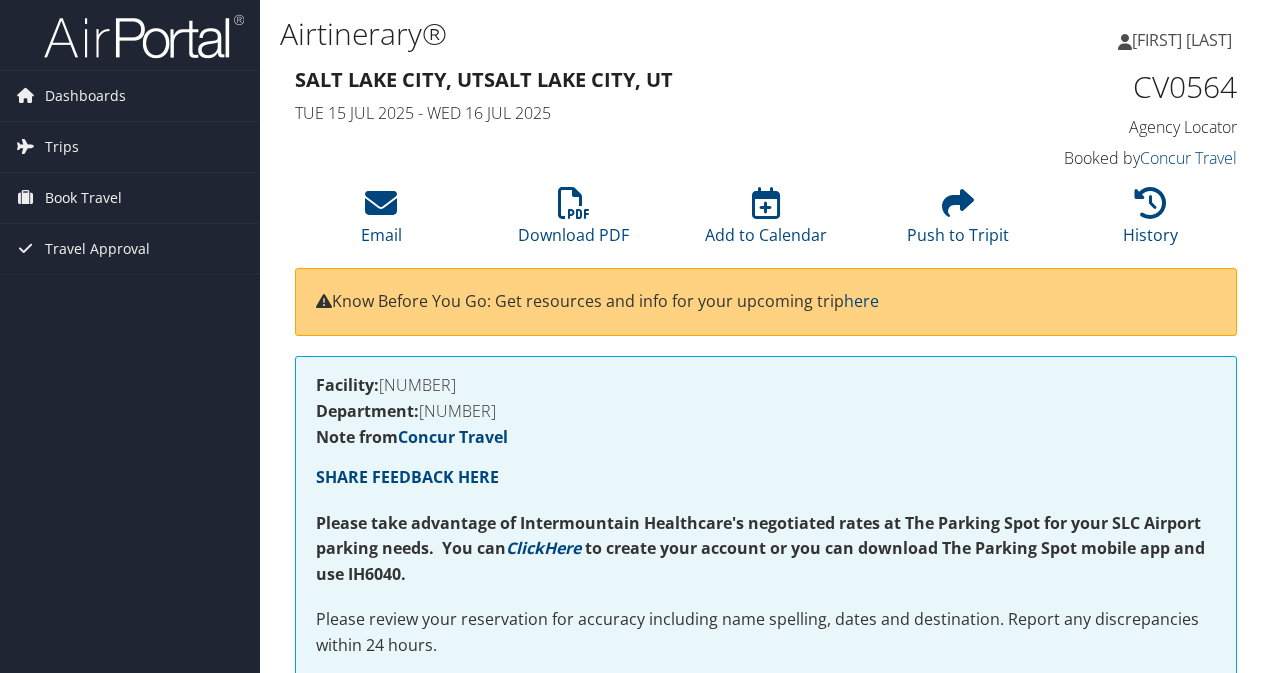 scroll, scrollTop: 0, scrollLeft: 0, axis: both 